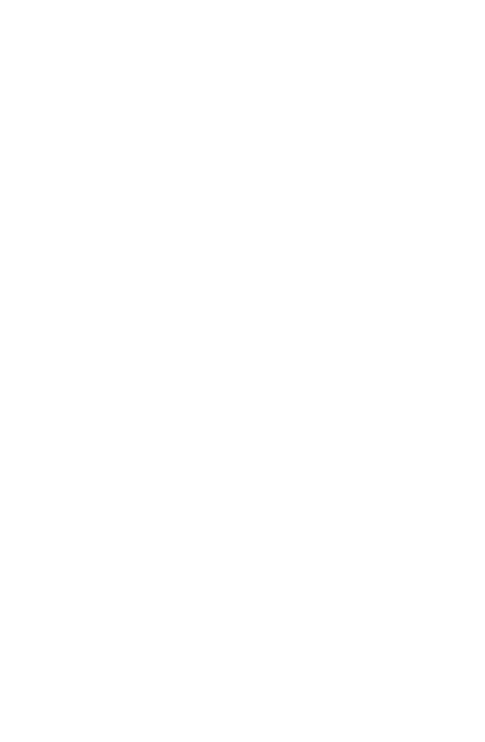 scroll, scrollTop: 0, scrollLeft: 0, axis: both 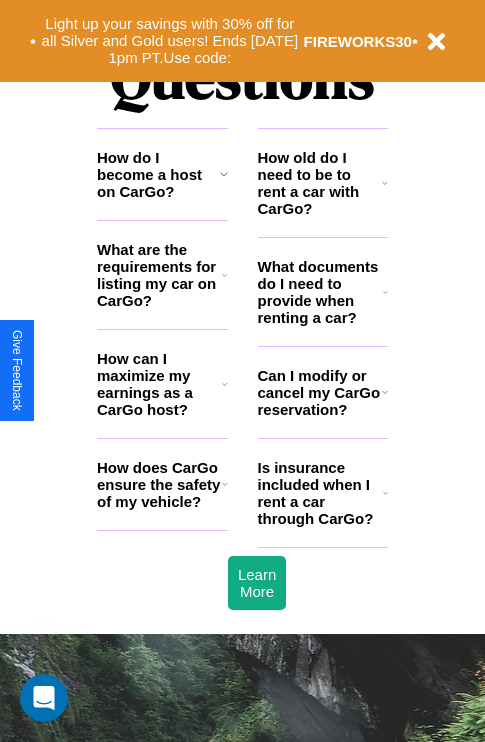 click 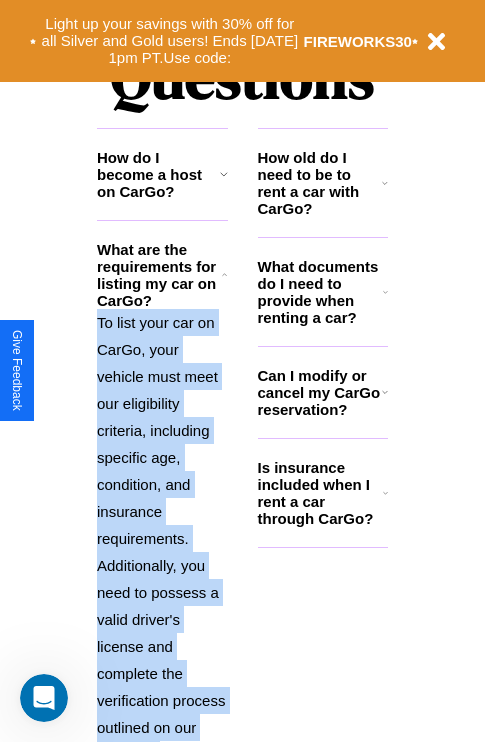scroll, scrollTop: 2611, scrollLeft: 0, axis: vertical 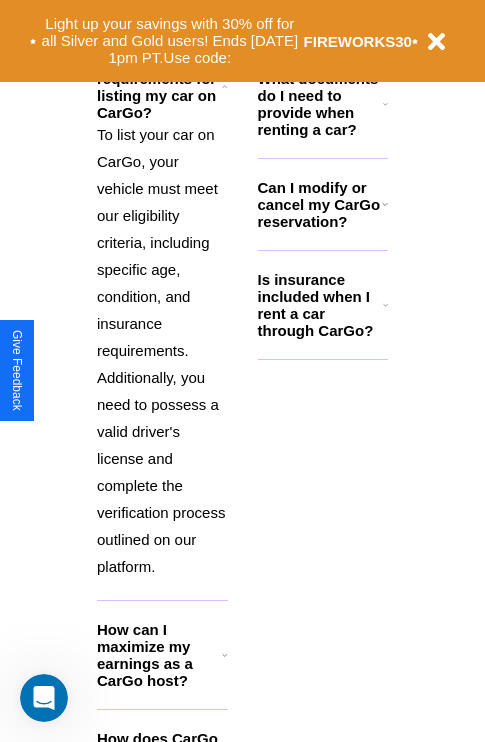 click on "How can I maximize my earnings as a CarGo host?" at bounding box center (159, 655) 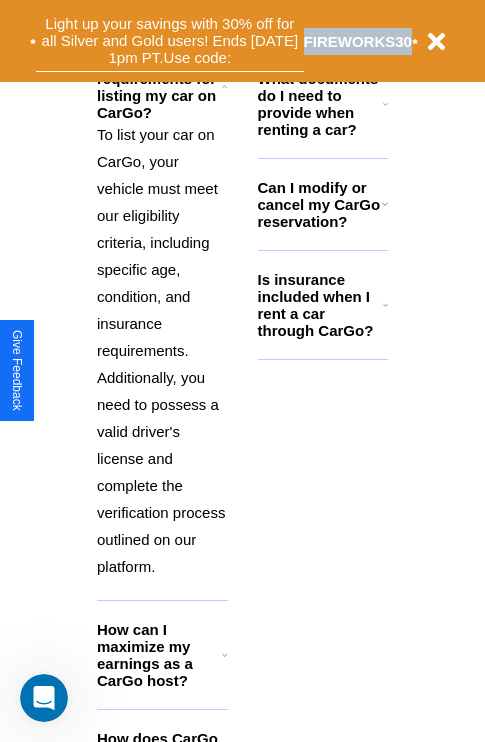 click on "Light up your savings with 30% off for all Silver and Gold users! Ends [DATE] 1pm PT.  Use code:" at bounding box center [170, 41] 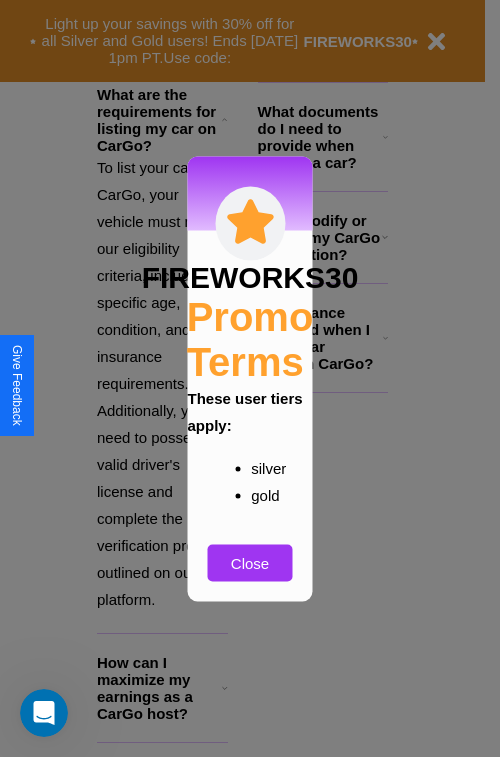 click at bounding box center [250, 378] 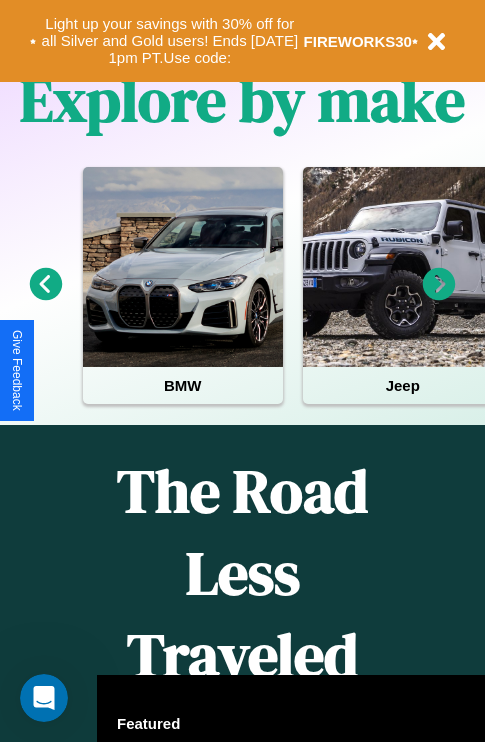 scroll, scrollTop: 308, scrollLeft: 0, axis: vertical 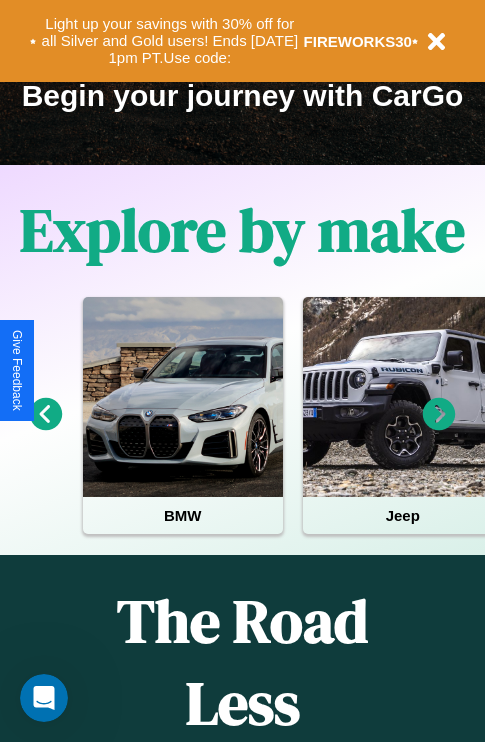 click 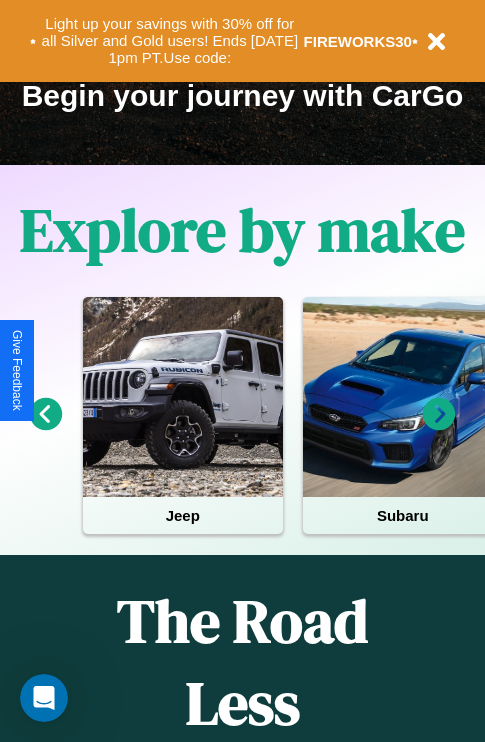 click 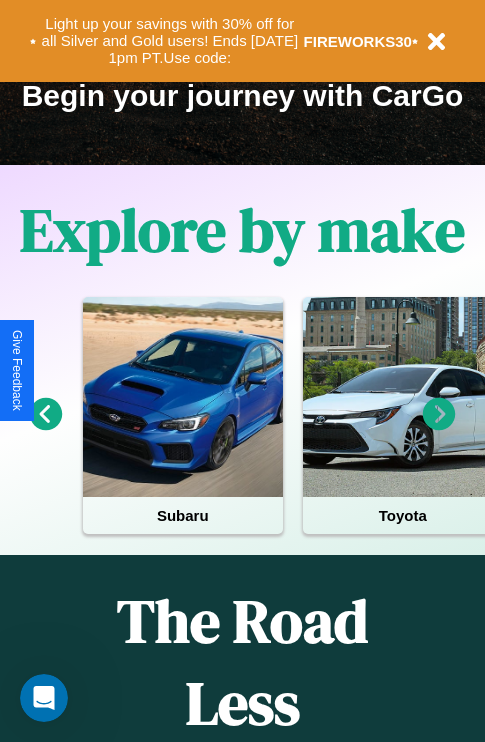 click 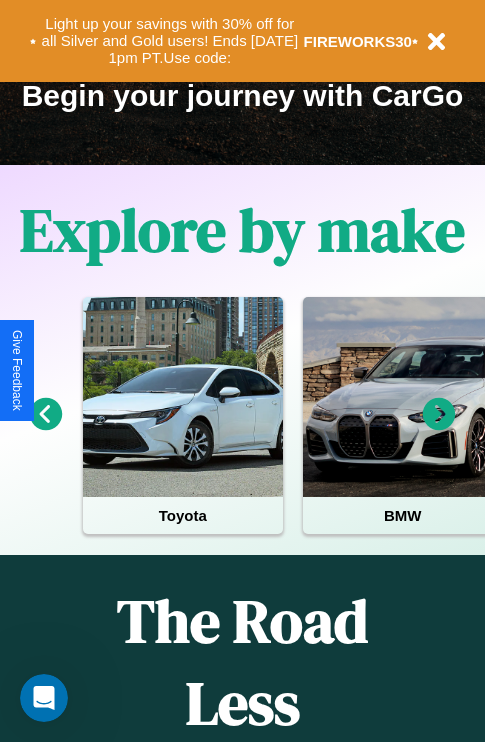 click 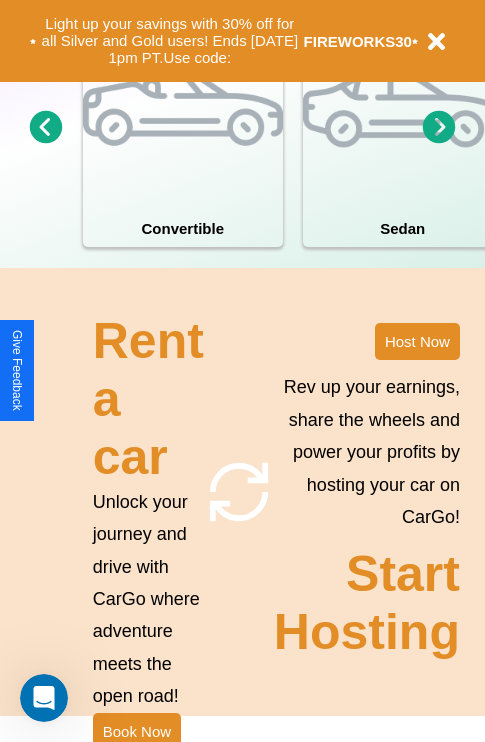 scroll, scrollTop: 1558, scrollLeft: 0, axis: vertical 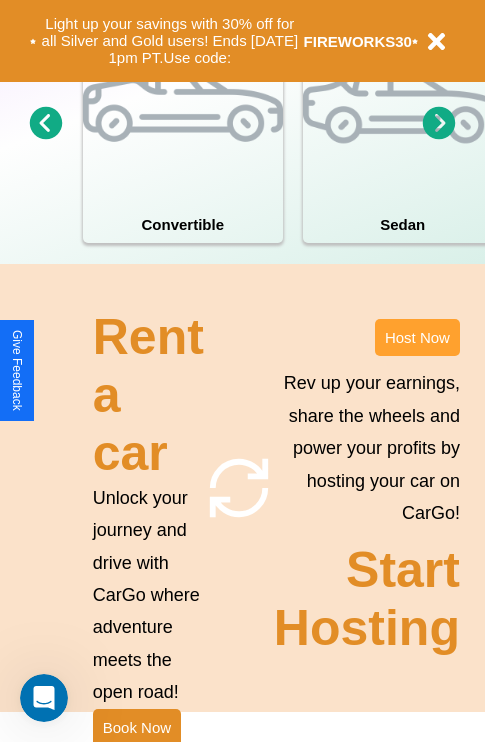 click on "Host Now" at bounding box center (417, 337) 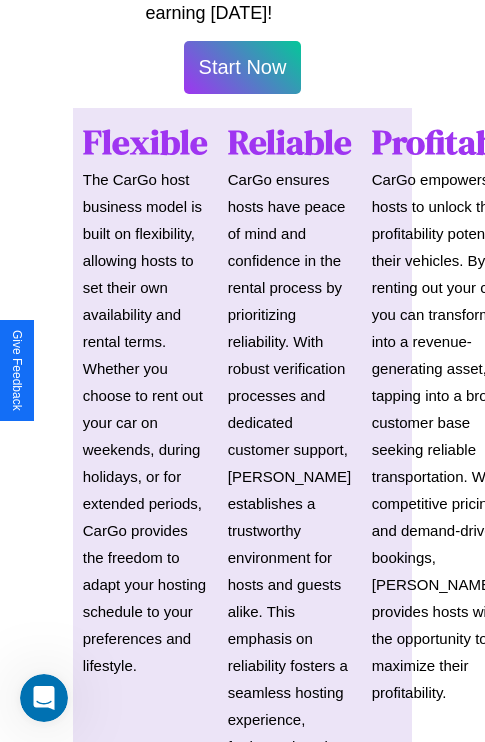 scroll, scrollTop: 2943, scrollLeft: 0, axis: vertical 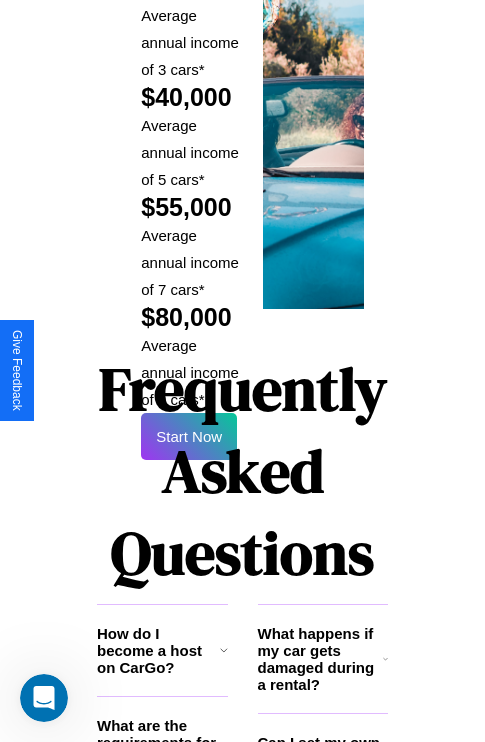 click on "Frequently Asked Questions" at bounding box center [242, 471] 